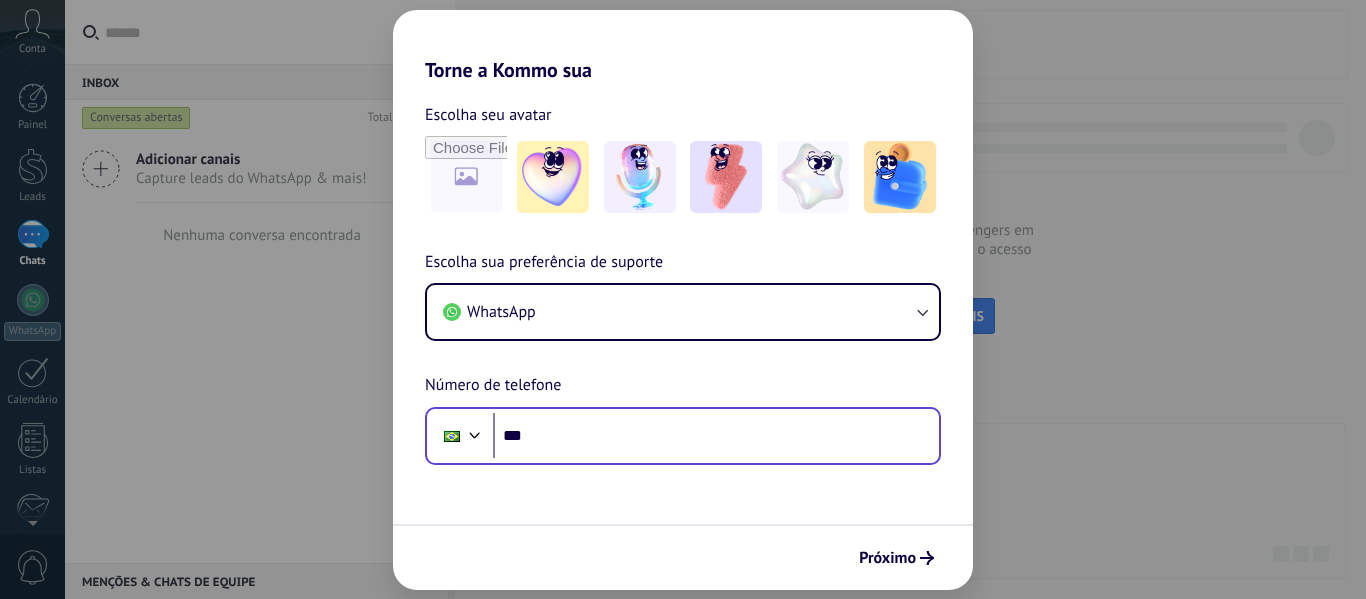 scroll, scrollTop: 0, scrollLeft: 0, axis: both 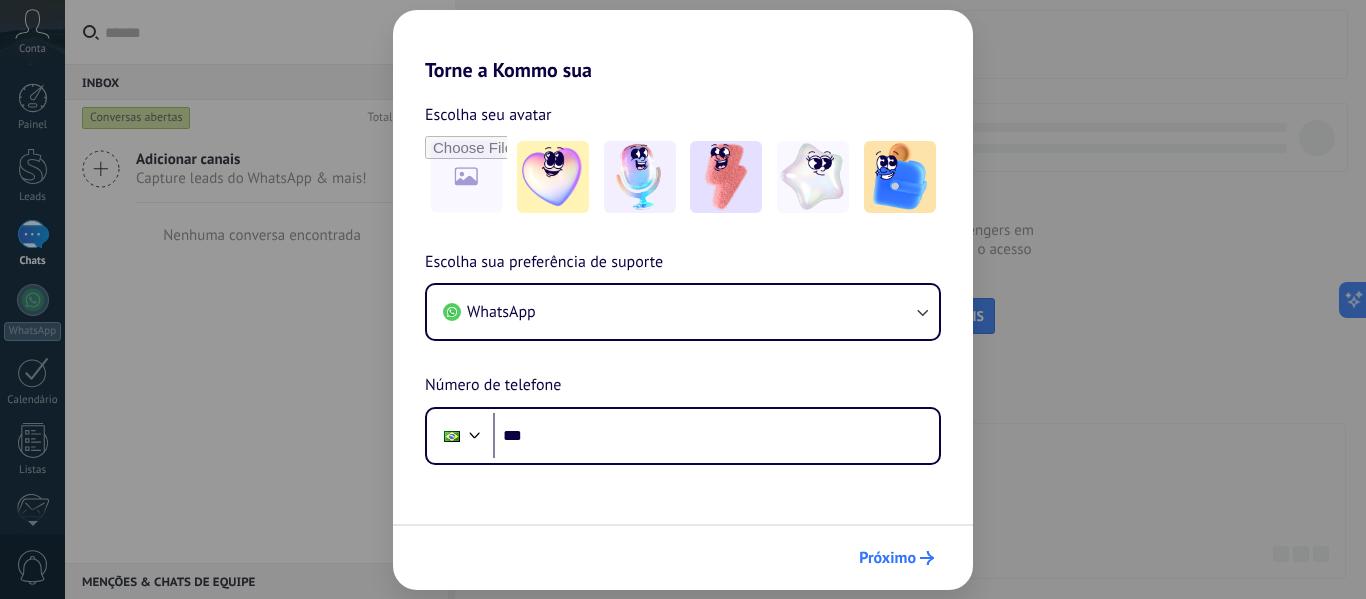 click on "Próximo" at bounding box center [887, 558] 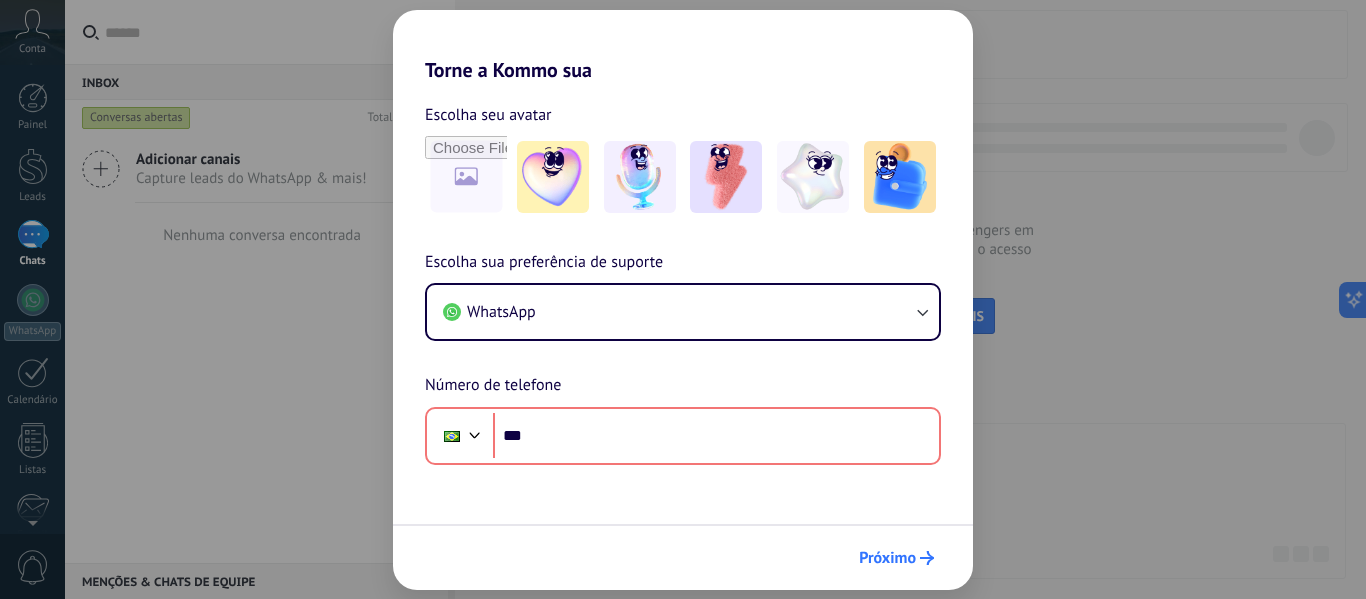 scroll, scrollTop: 0, scrollLeft: 0, axis: both 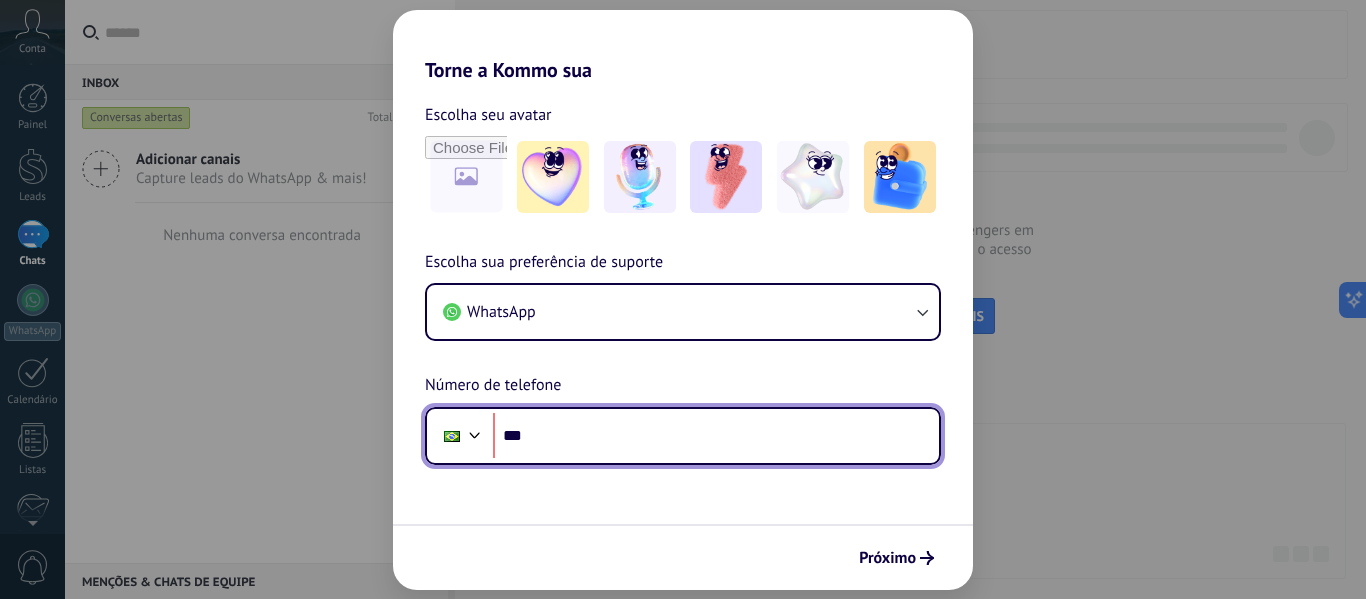 click on "***" at bounding box center [716, 436] 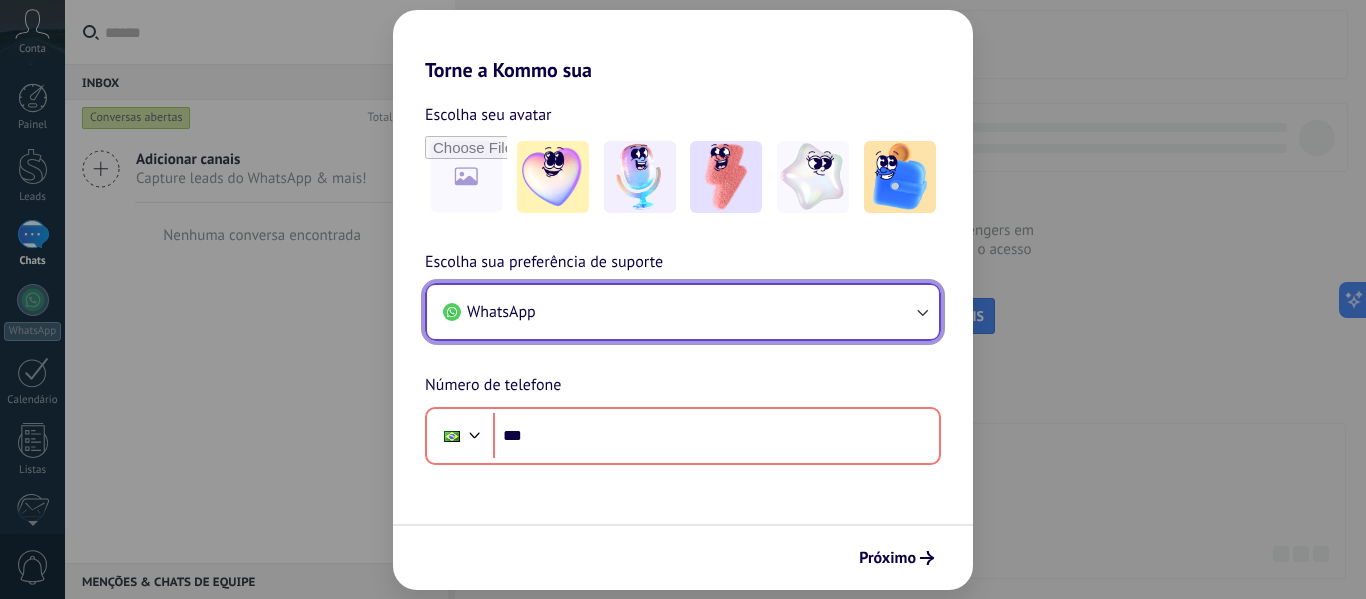 click on "WhatsApp" at bounding box center [683, 312] 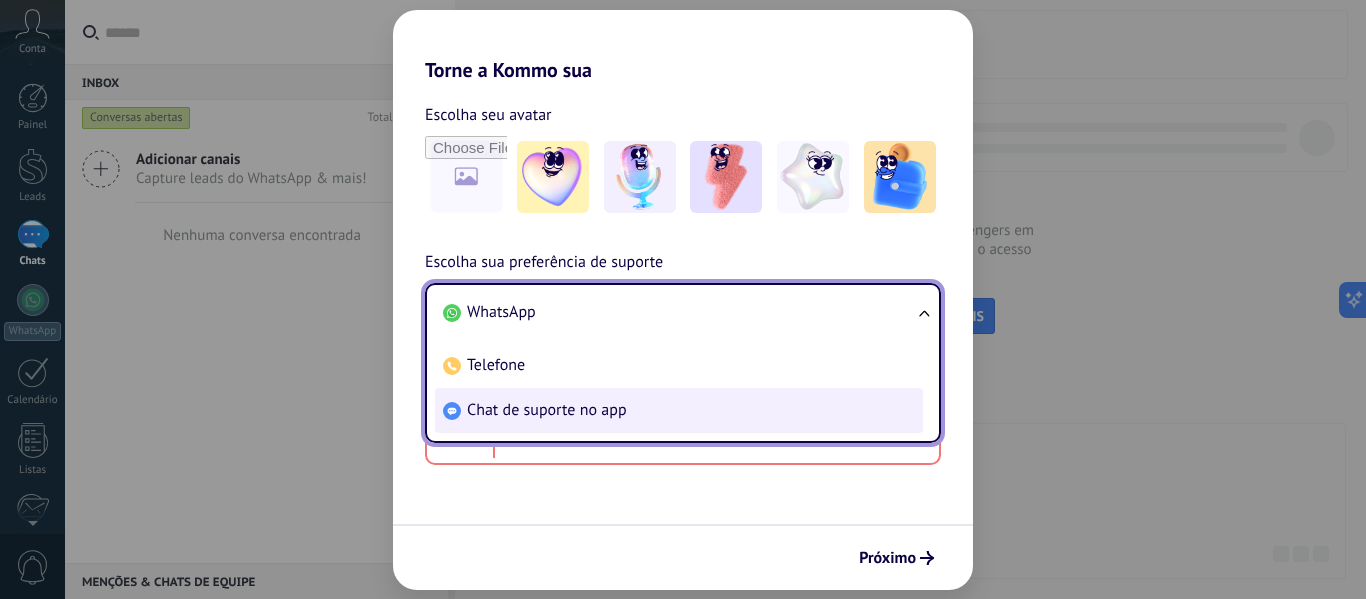 click on "Chat de suporte no app" at bounding box center [547, 410] 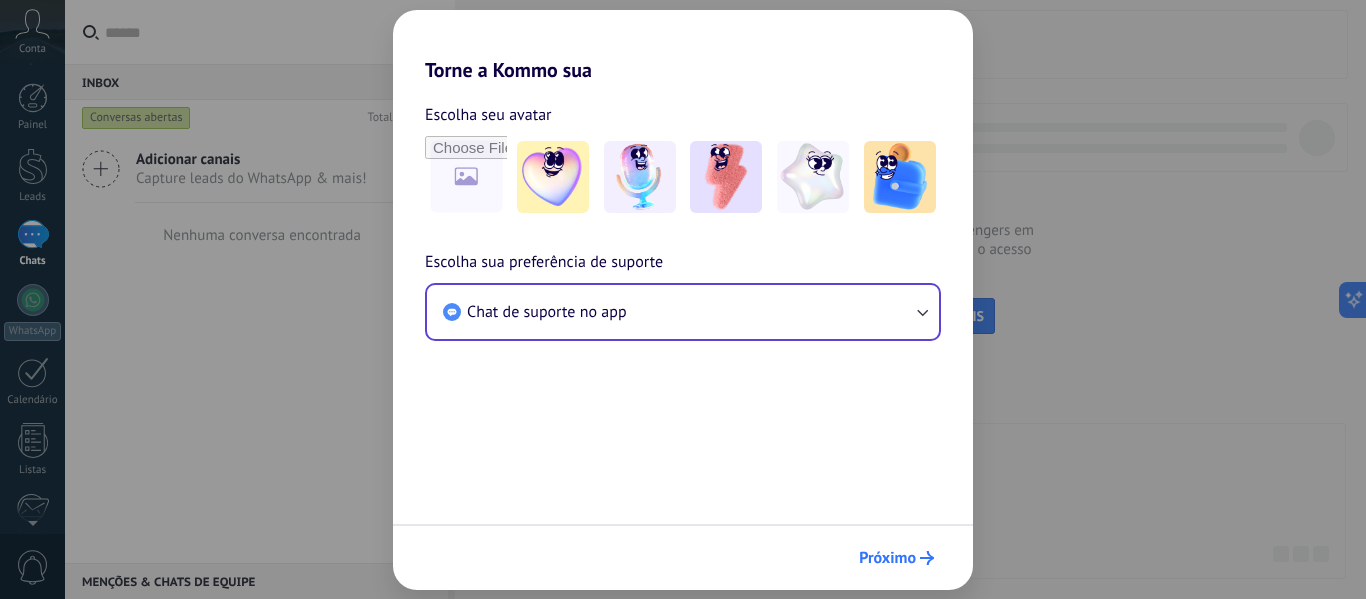 click on "Próximo" at bounding box center (887, 558) 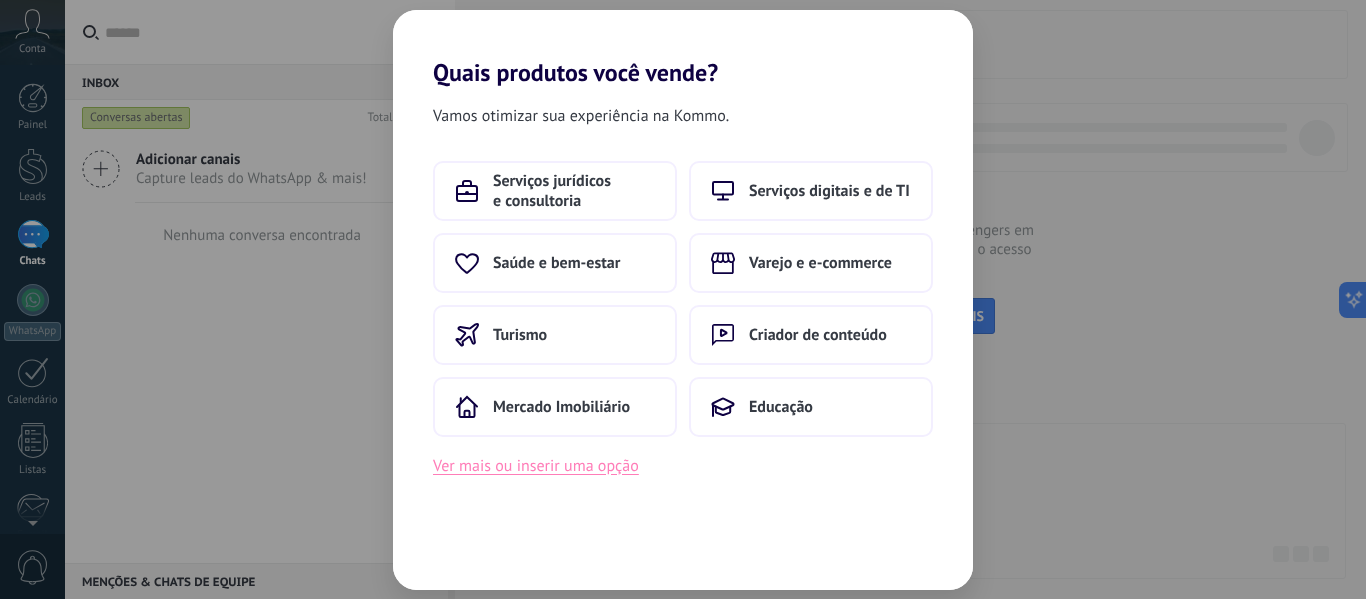 click on "Ver mais ou inserir uma opção" at bounding box center [536, 466] 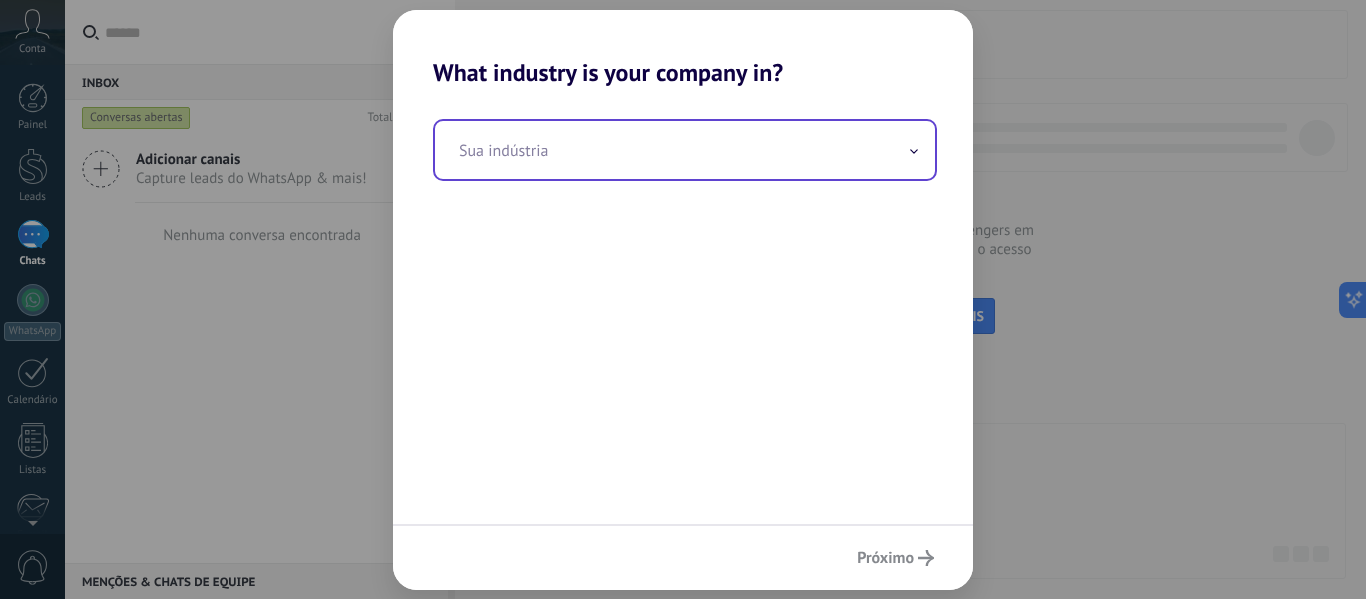 click at bounding box center [685, 150] 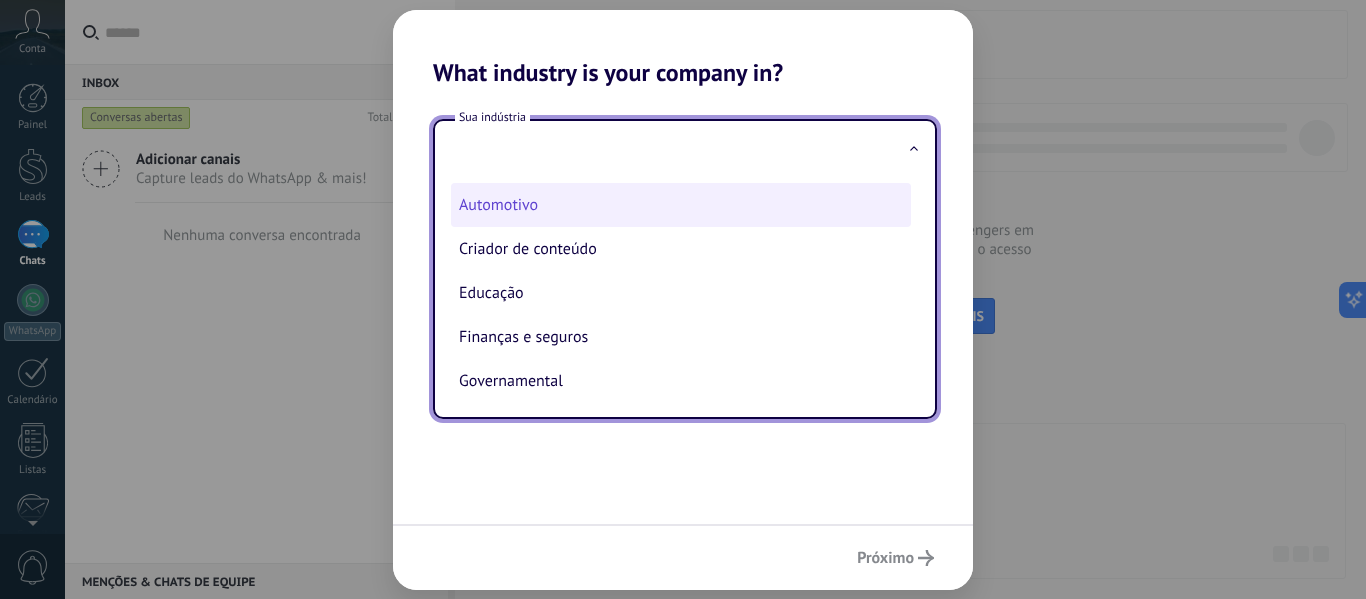 click on "Automotivo" at bounding box center (681, 205) 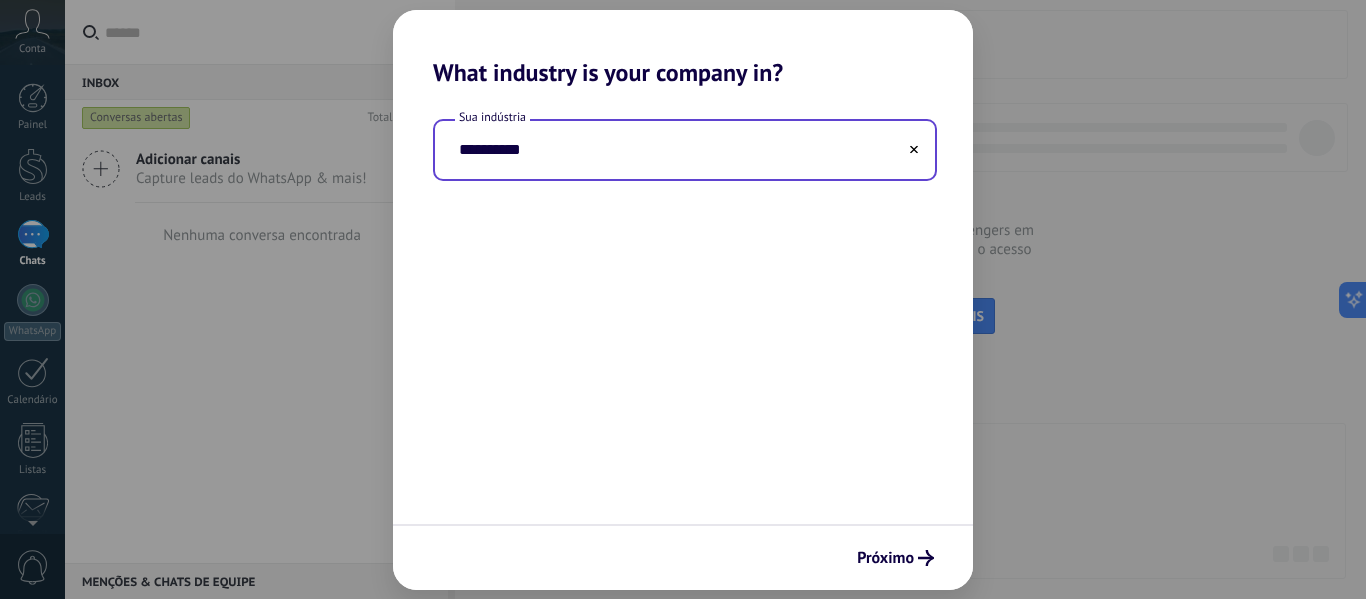 click on "**********" at bounding box center [685, 150] 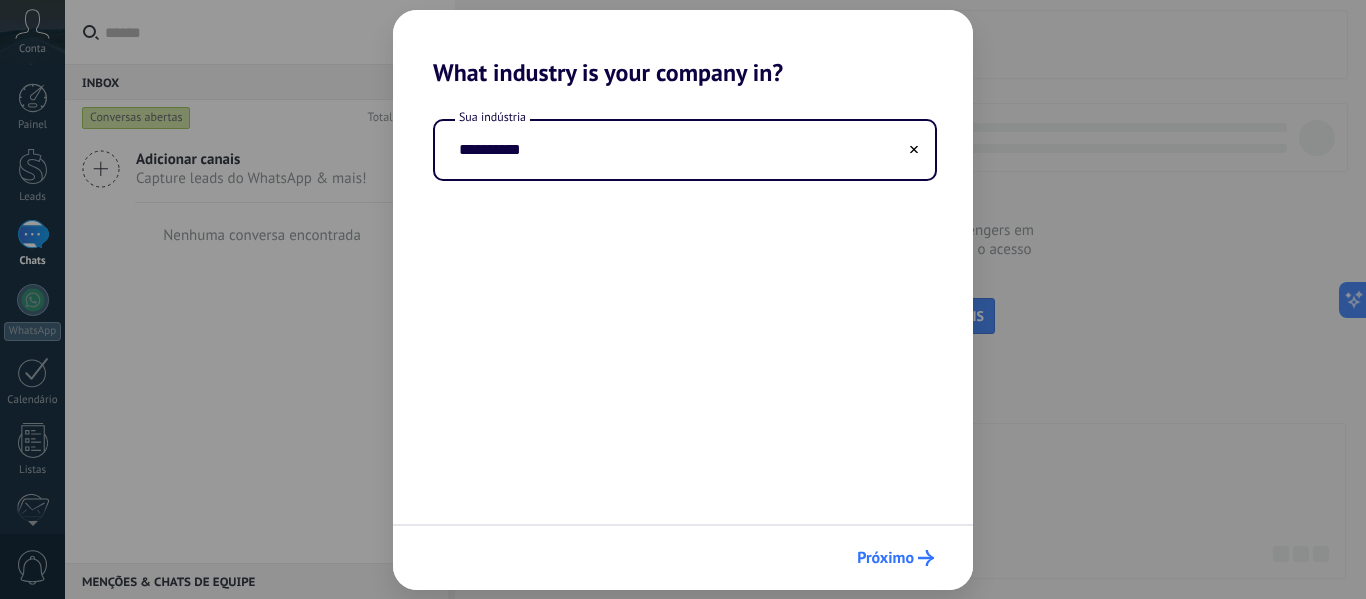 click on "Próximo" at bounding box center [885, 558] 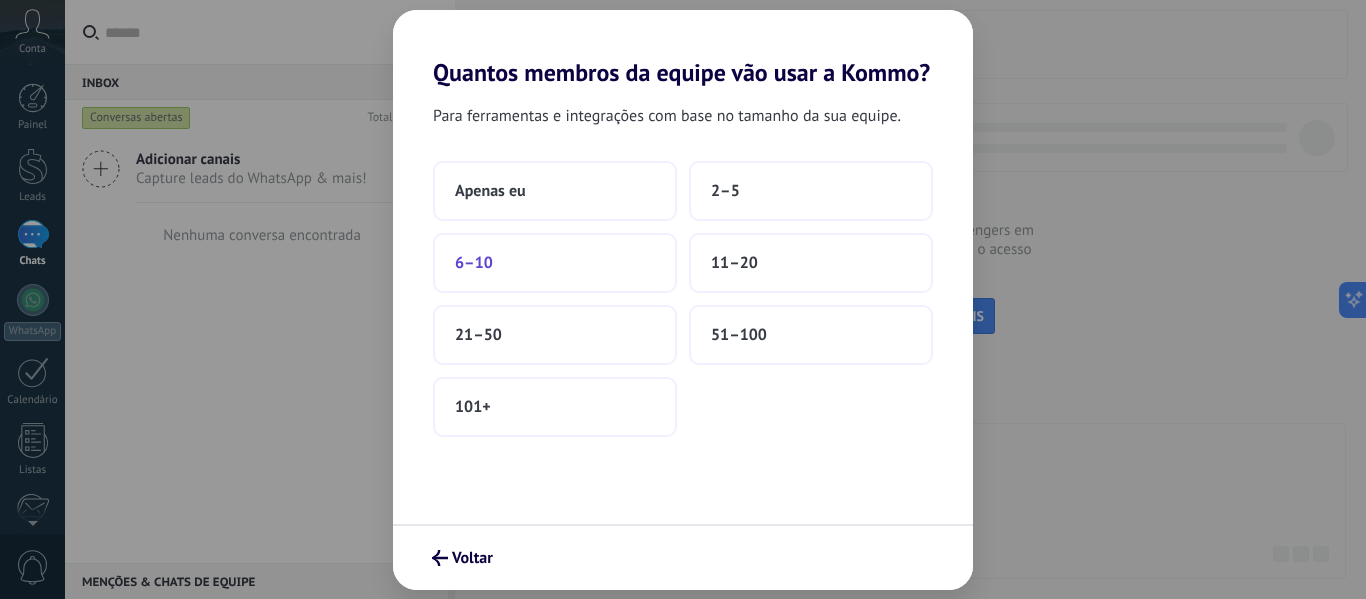 click on "6–10" at bounding box center (555, 263) 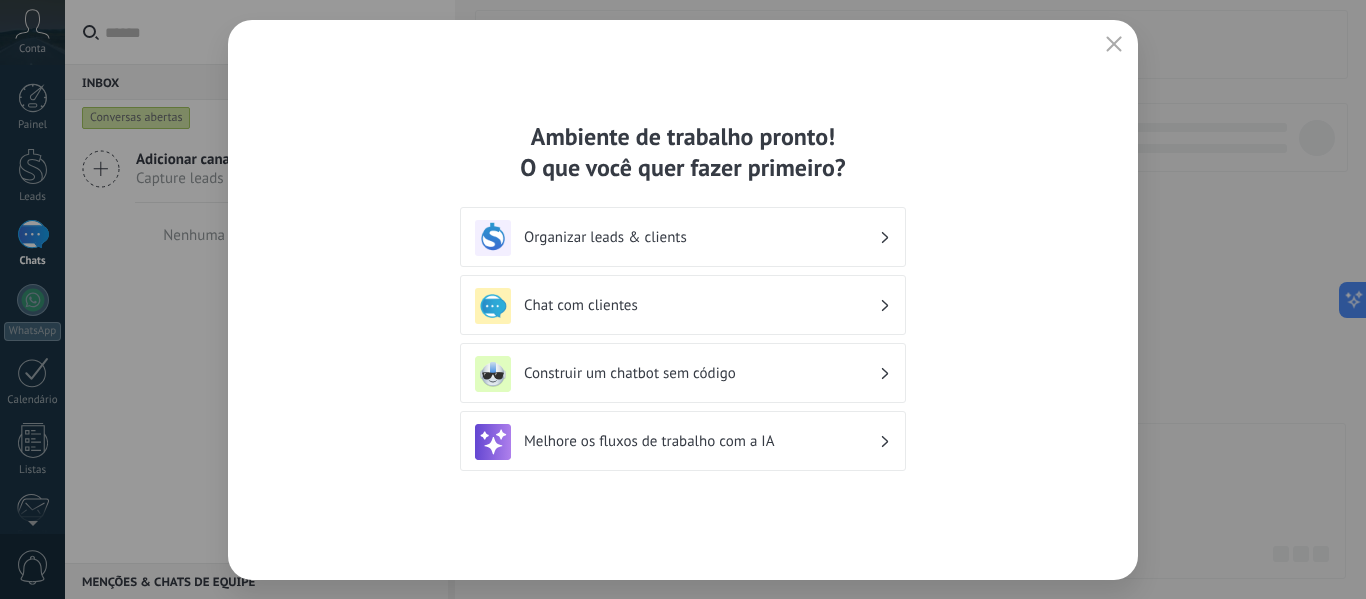 click on "Organizar leads & clients" at bounding box center (701, 237) 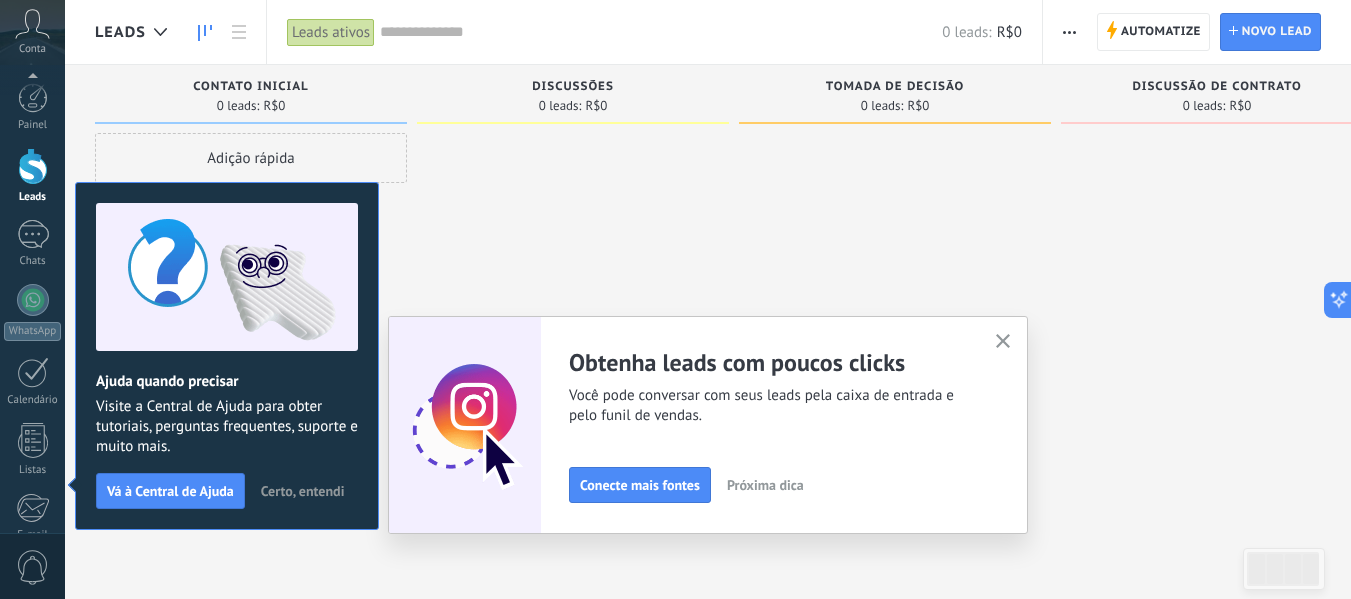 scroll, scrollTop: 233, scrollLeft: 0, axis: vertical 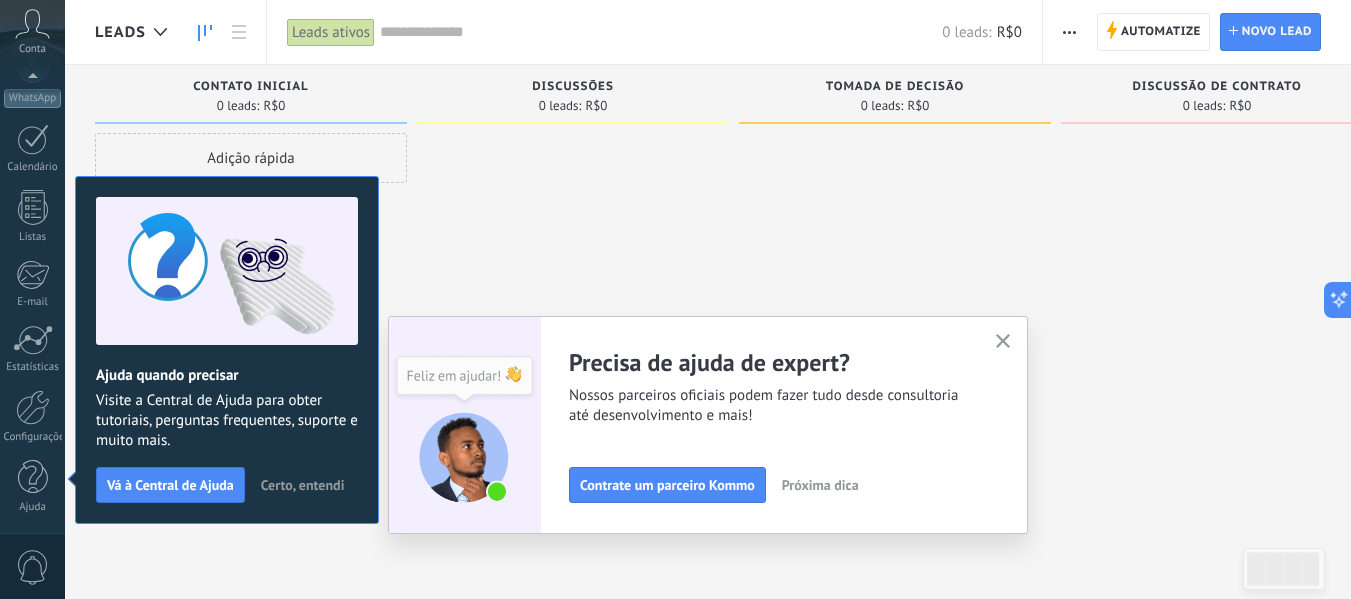 click 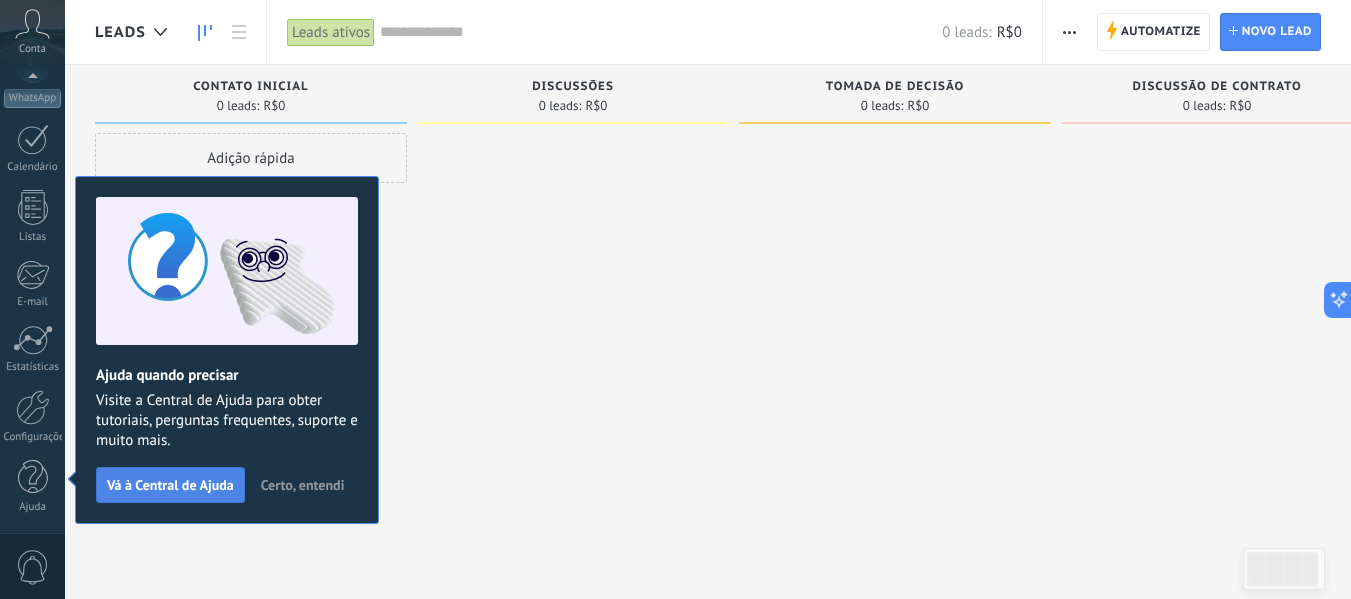 click on "Vá à Central de Ajuda" at bounding box center (170, 485) 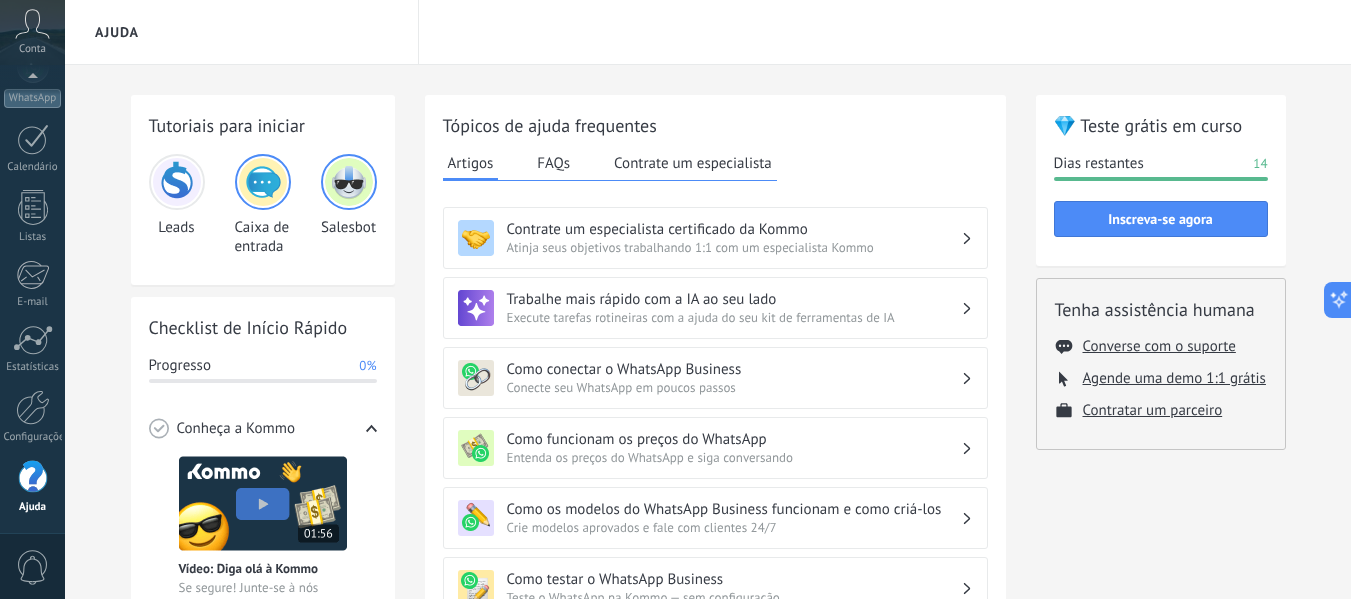 click on "Atinja seus objetivos trabalhando 1:1 com um especialista Kommo" at bounding box center (734, 247) 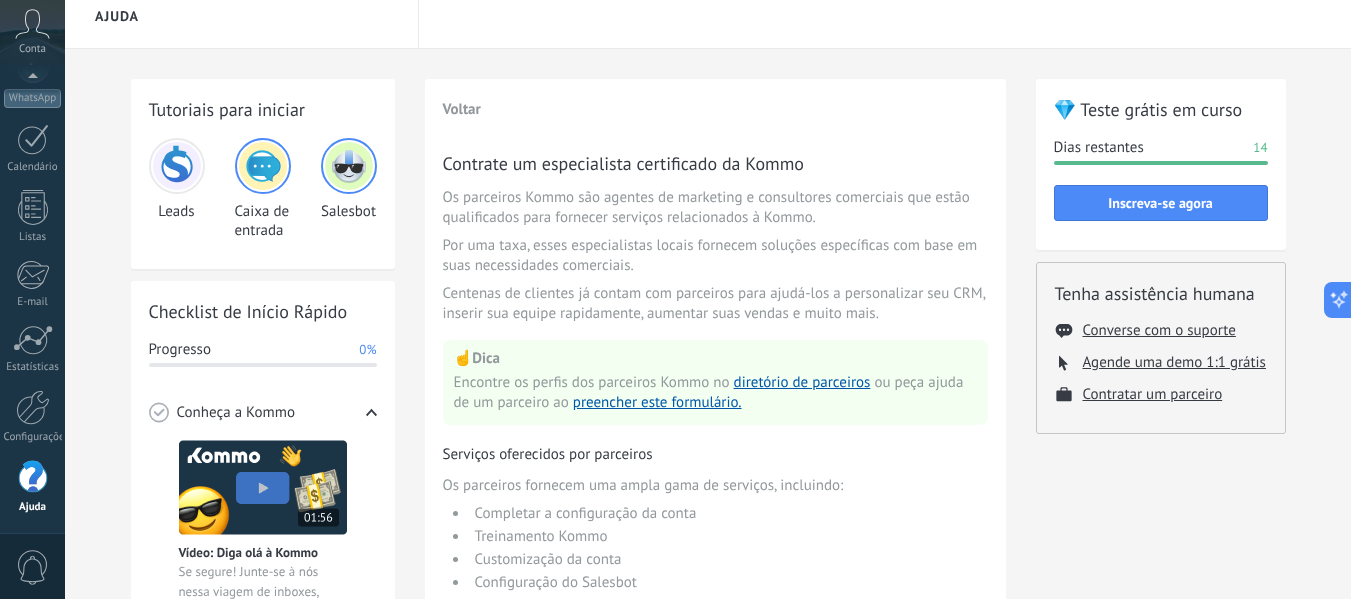 scroll, scrollTop: 0, scrollLeft: 0, axis: both 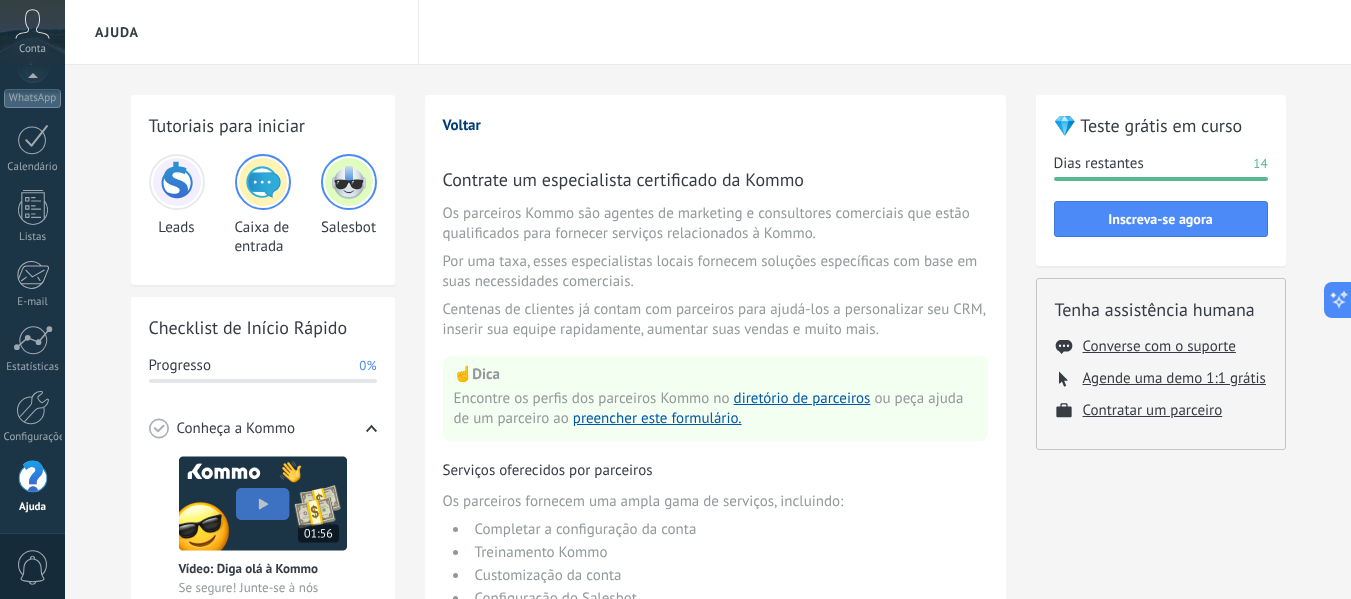 click on "Voltar" at bounding box center (462, 125) 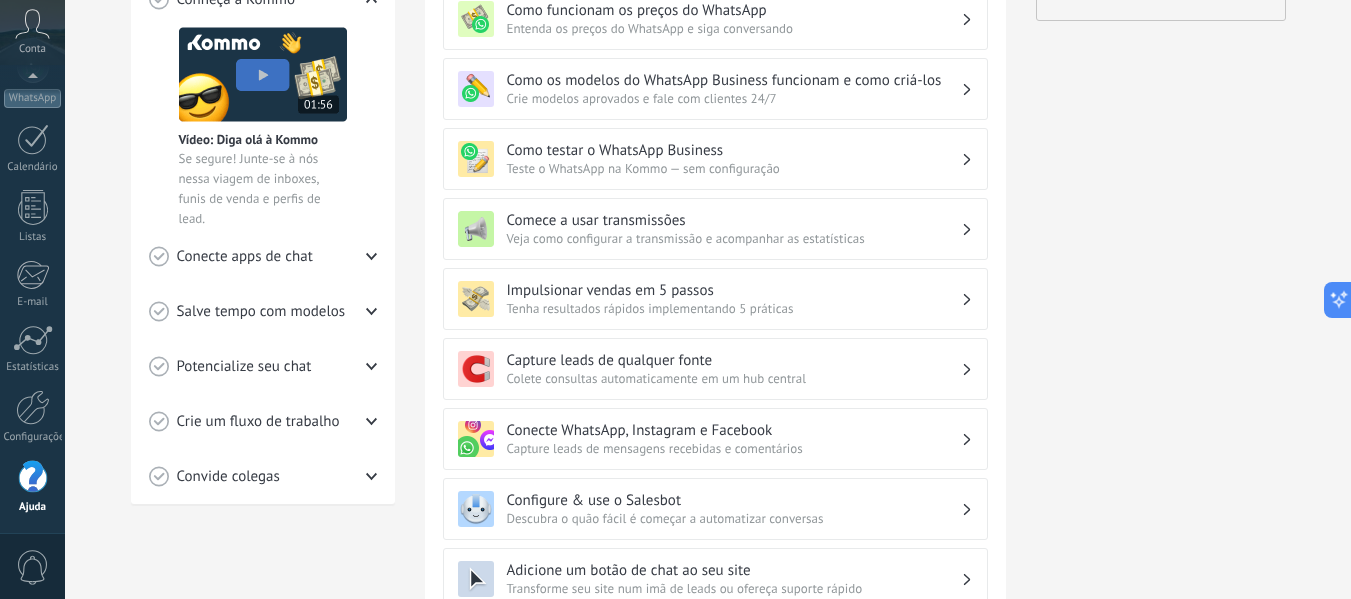 scroll, scrollTop: 430, scrollLeft: 0, axis: vertical 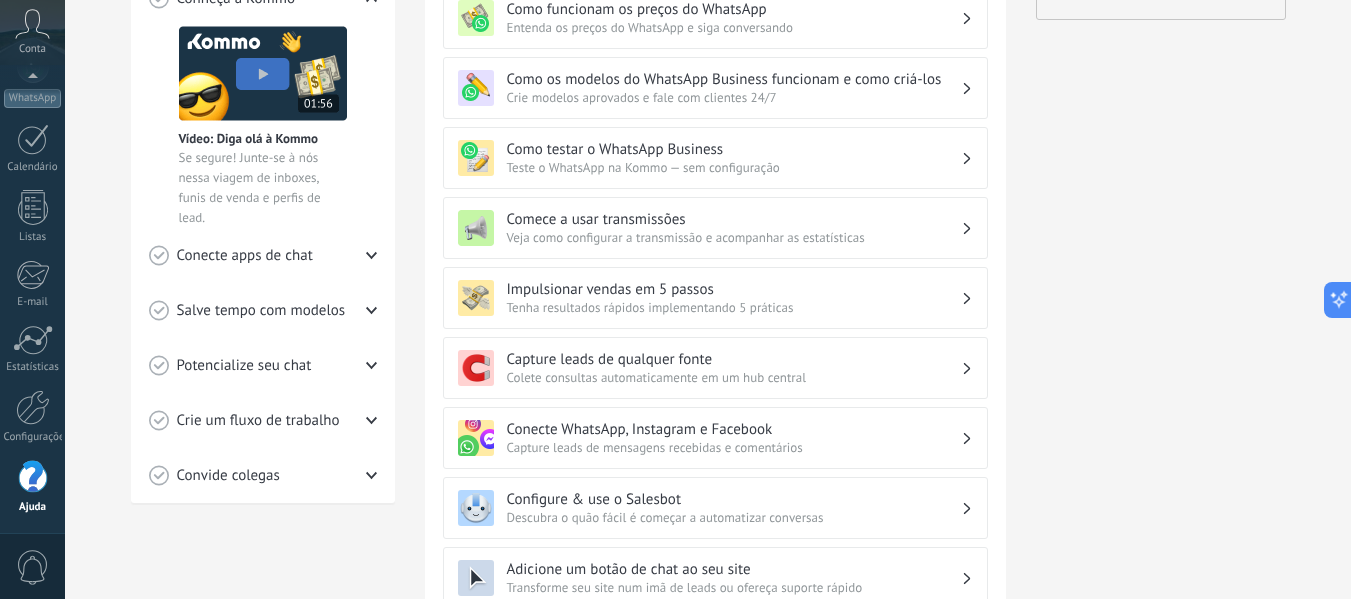 click on "Colete consultas automaticamente em um hub central" at bounding box center [734, 377] 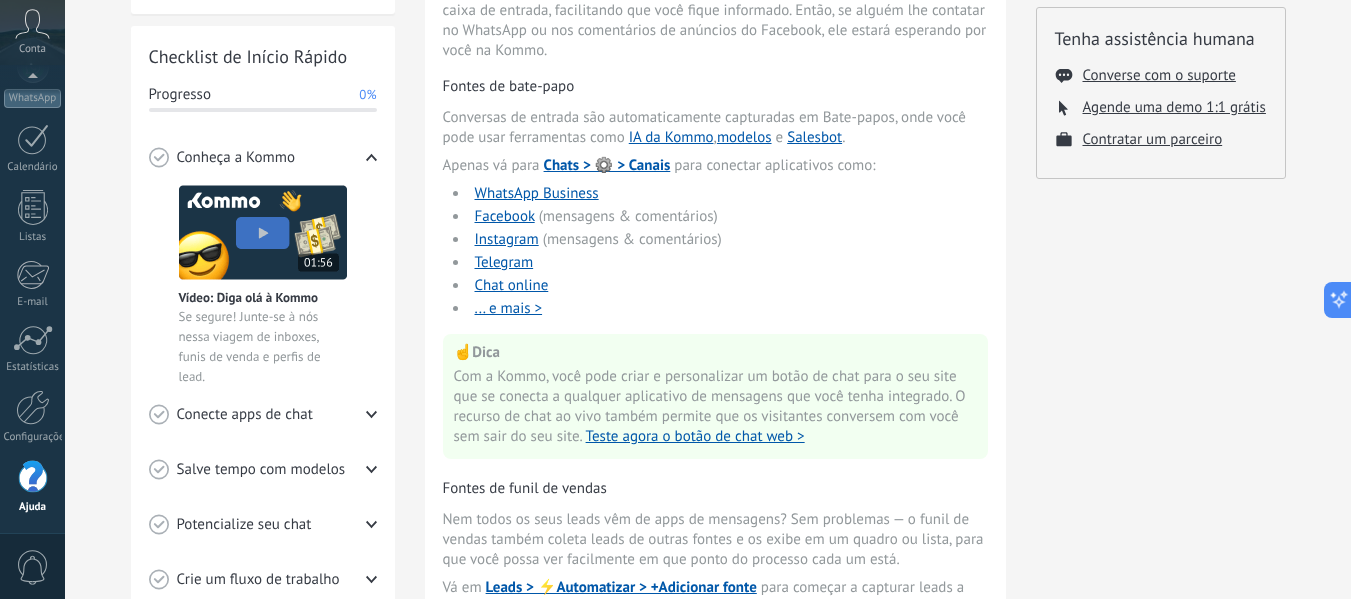 scroll, scrollTop: 0, scrollLeft: 0, axis: both 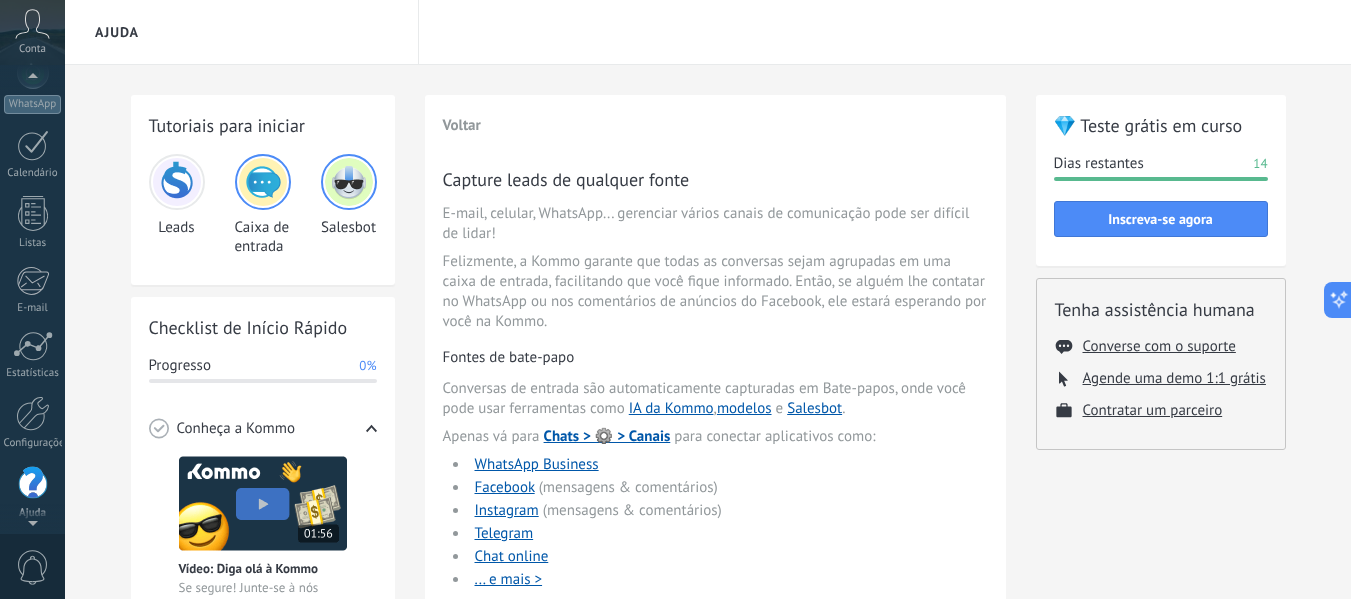 click on "Conta" at bounding box center (32, 32) 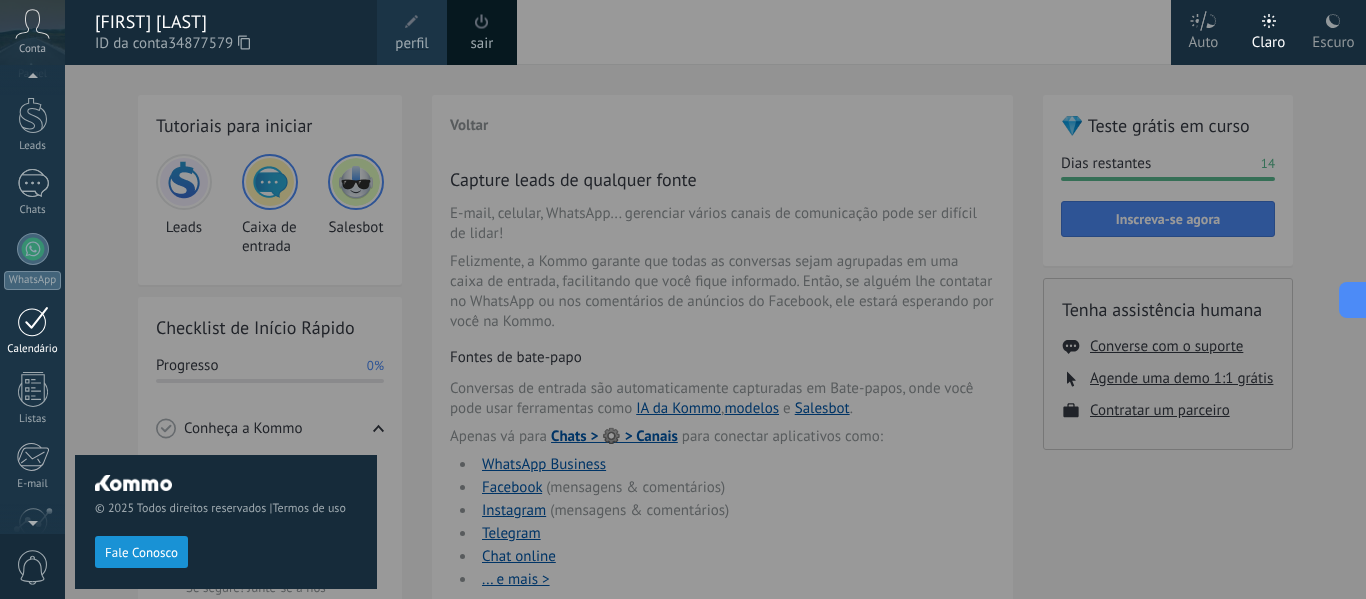 scroll, scrollTop: 0, scrollLeft: 0, axis: both 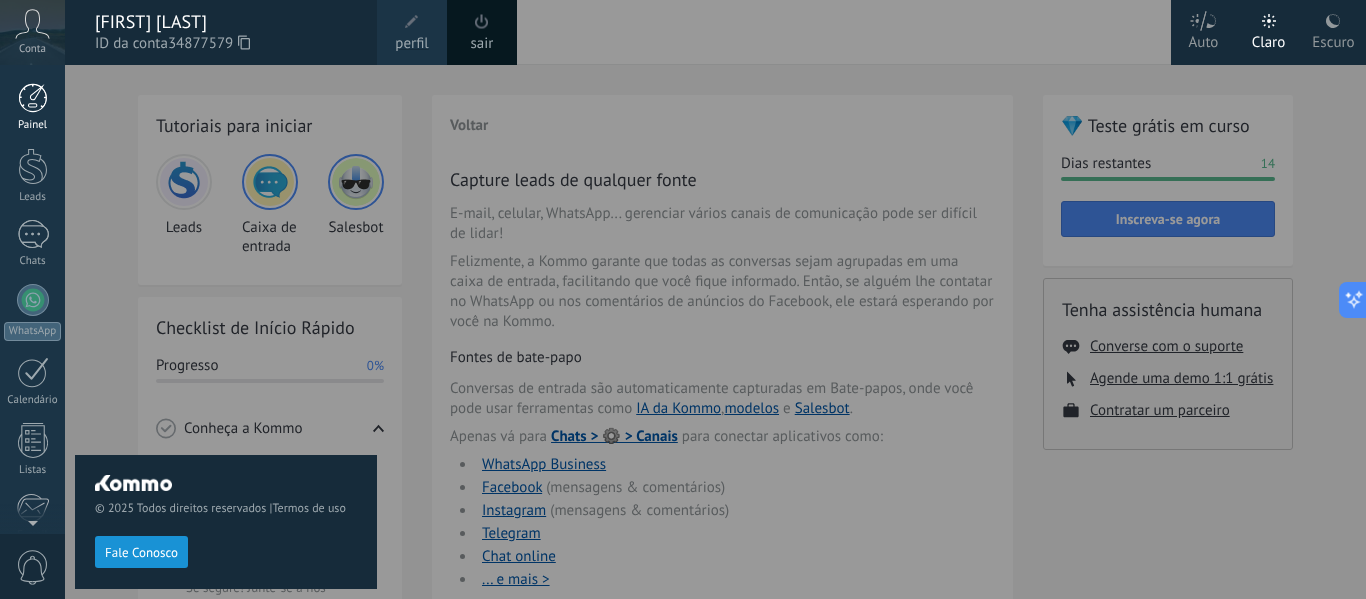 click at bounding box center (33, 98) 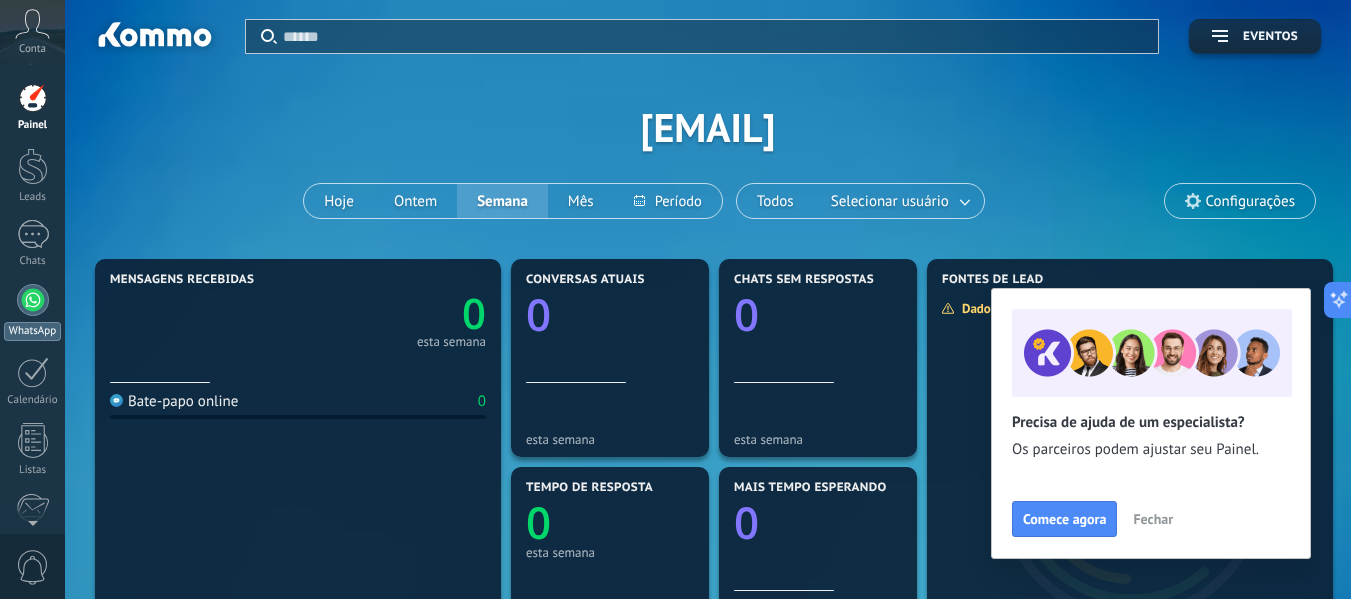 click at bounding box center [33, 300] 